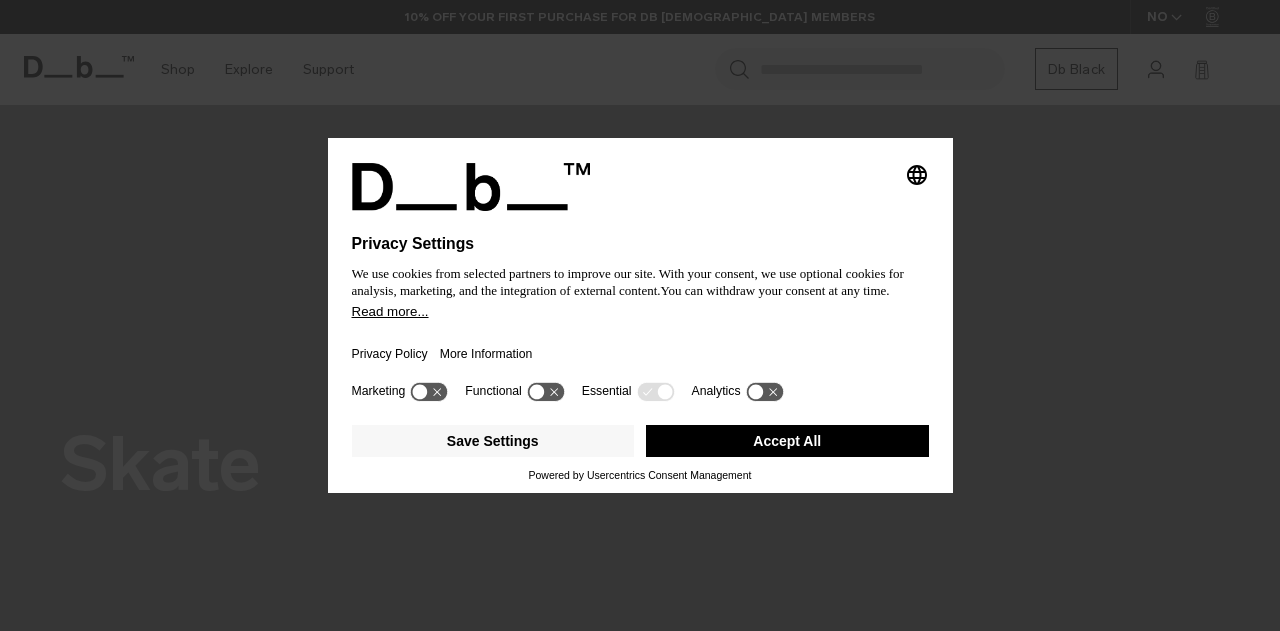 scroll, scrollTop: 0, scrollLeft: 0, axis: both 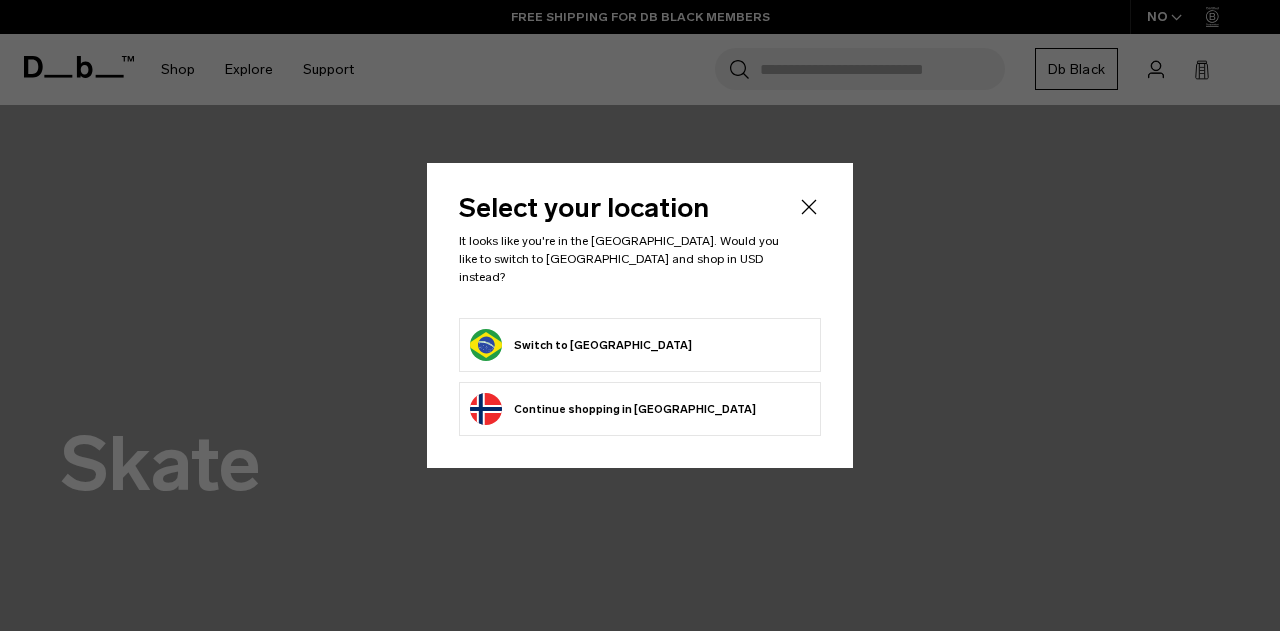 click on "Switch to Brazil" at bounding box center (640, 345) 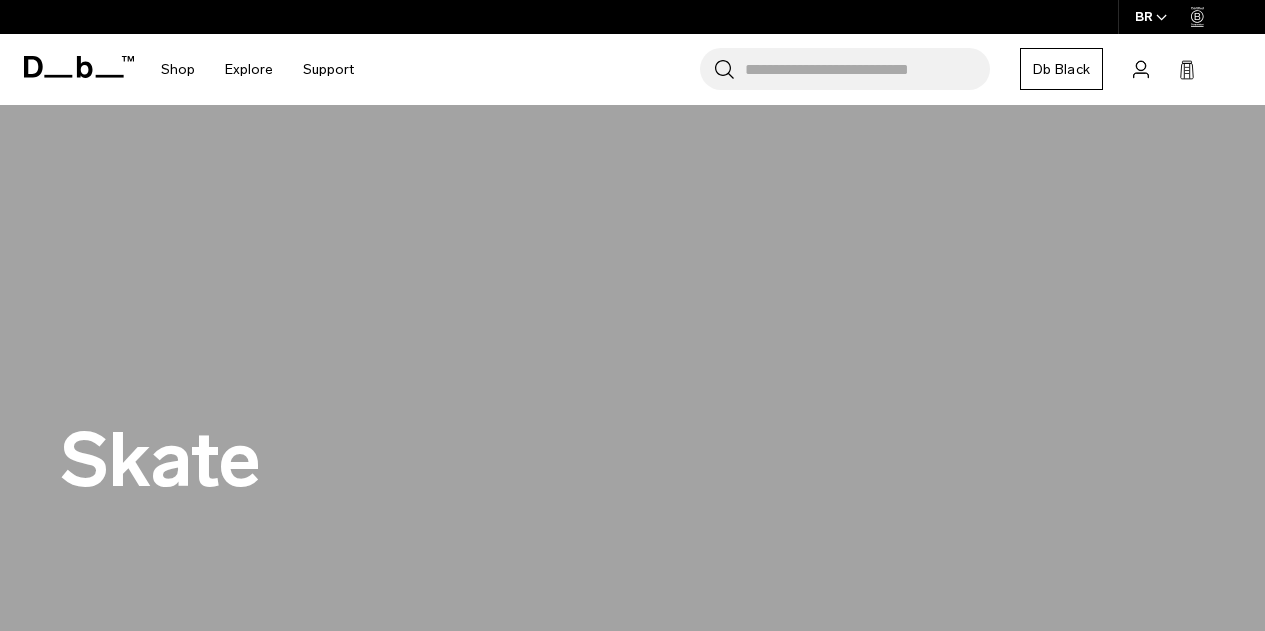 scroll, scrollTop: 300, scrollLeft: 0, axis: vertical 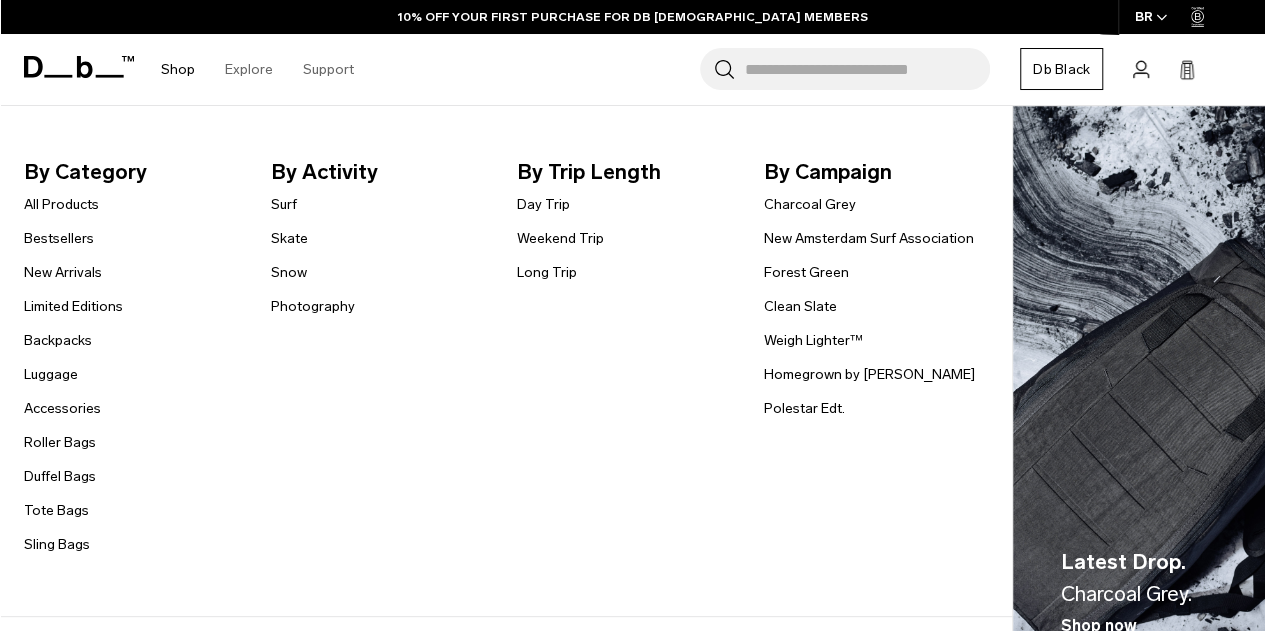 click on "Shop" at bounding box center [178, 69] 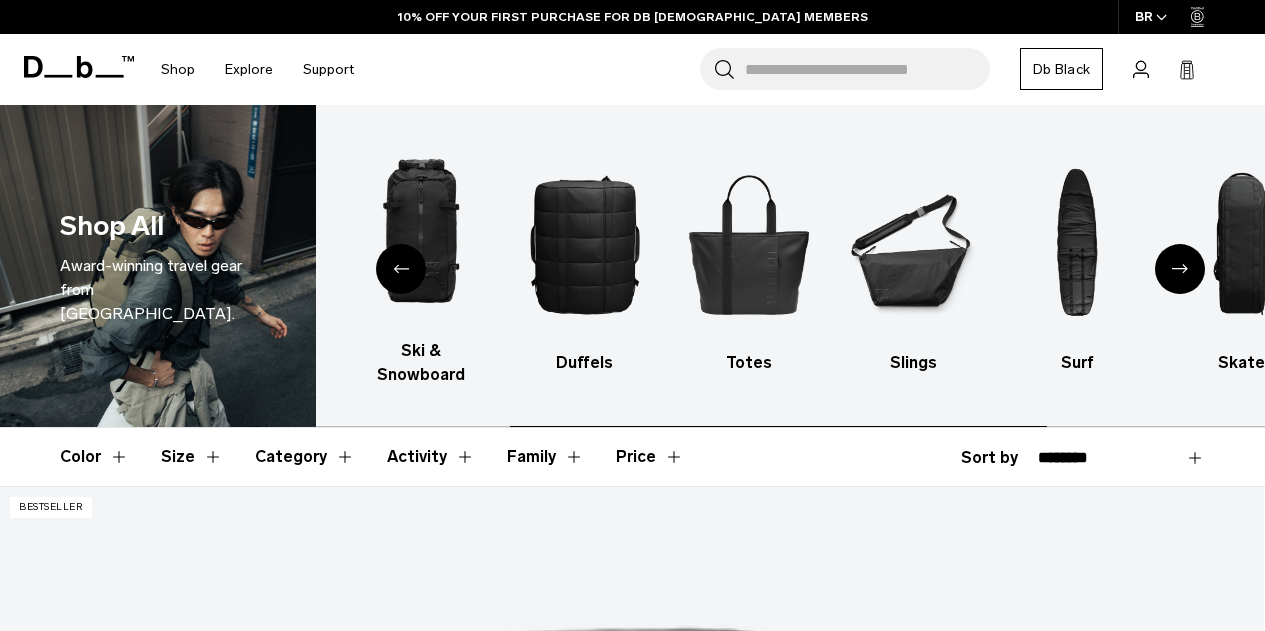 scroll, scrollTop: 0, scrollLeft: 0, axis: both 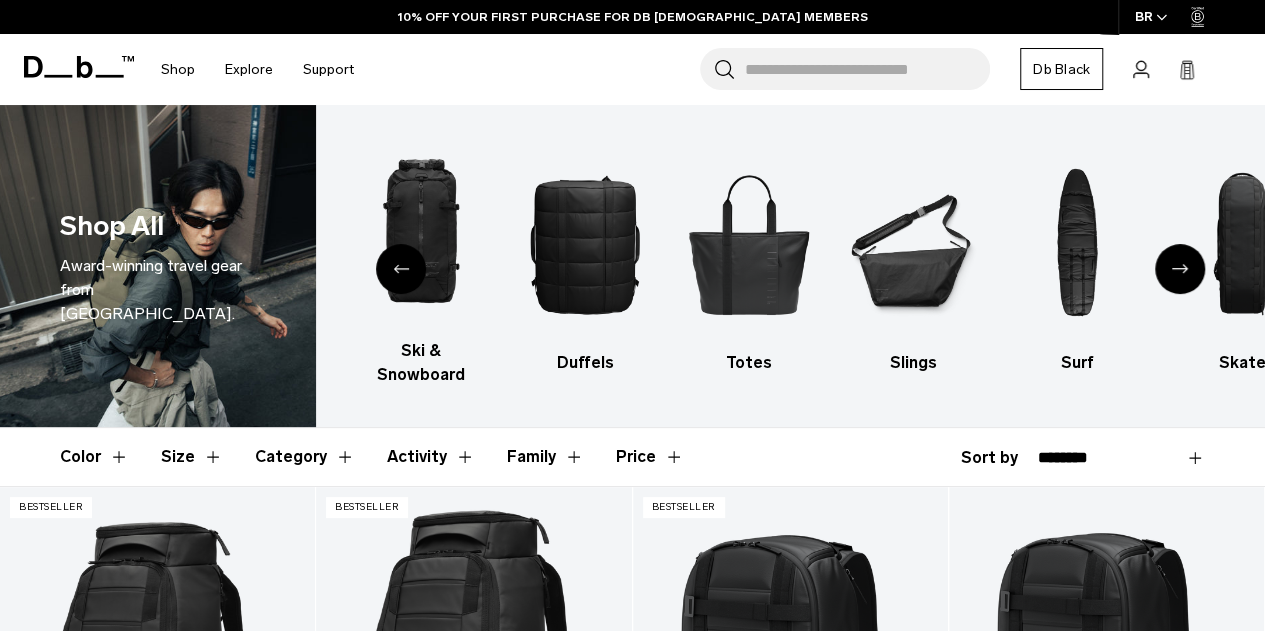 click at bounding box center [401, 269] 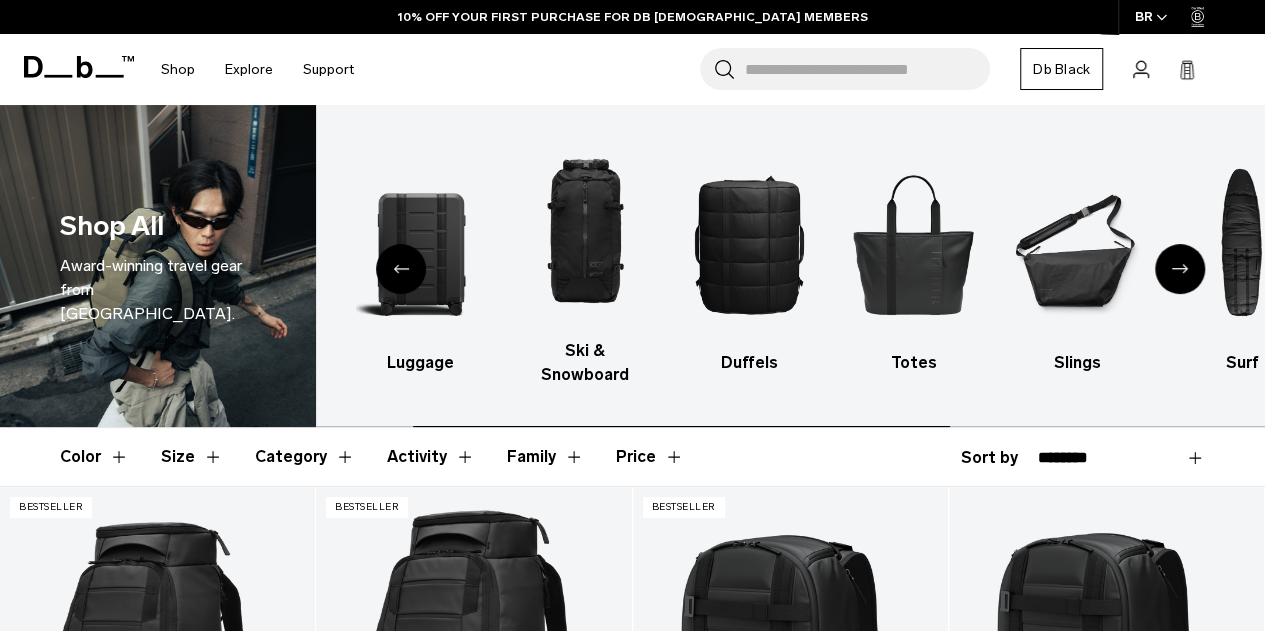 click at bounding box center [401, 269] 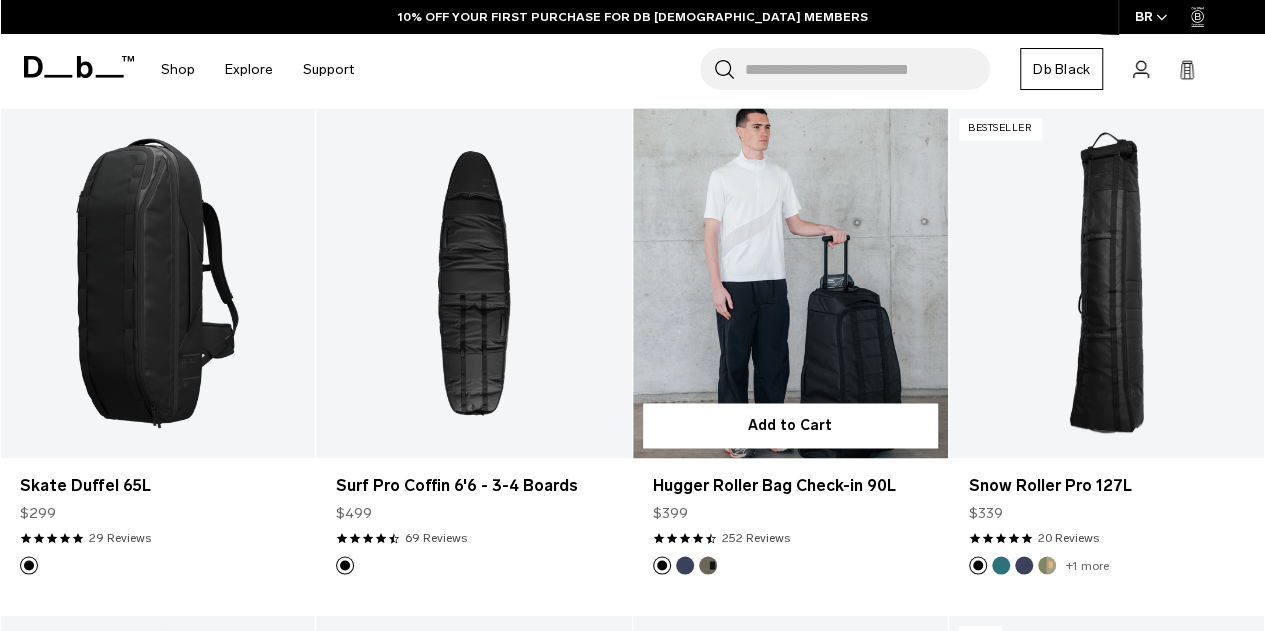 scroll, scrollTop: 1419, scrollLeft: 0, axis: vertical 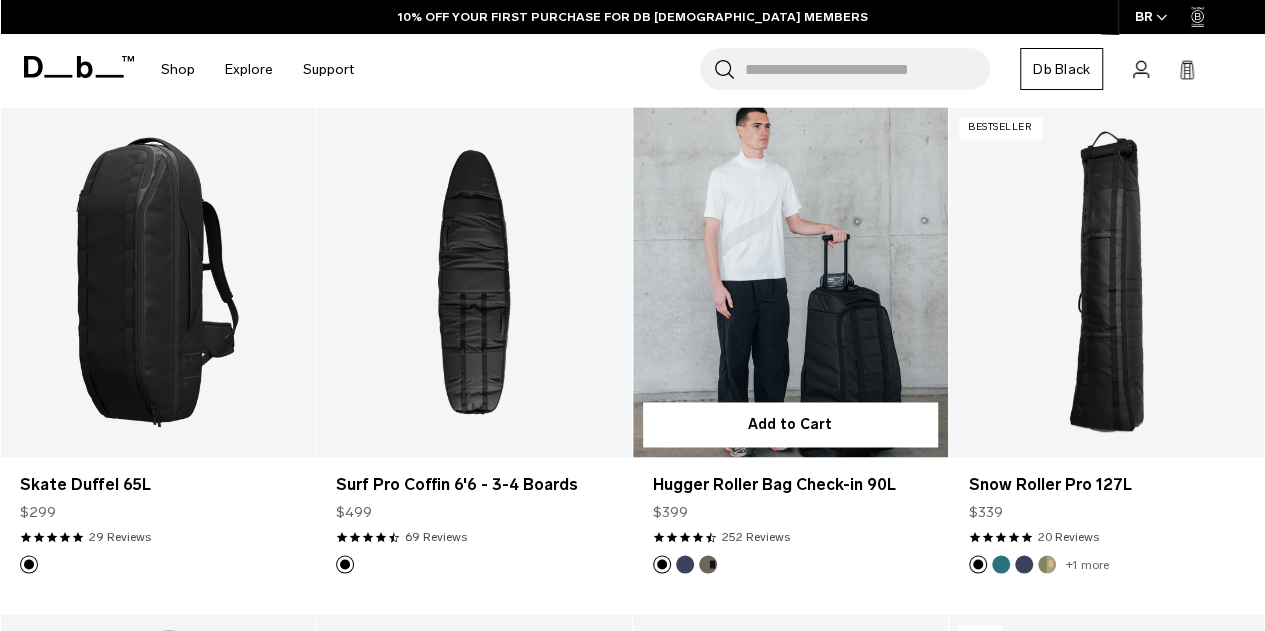 click at bounding box center [790, 282] 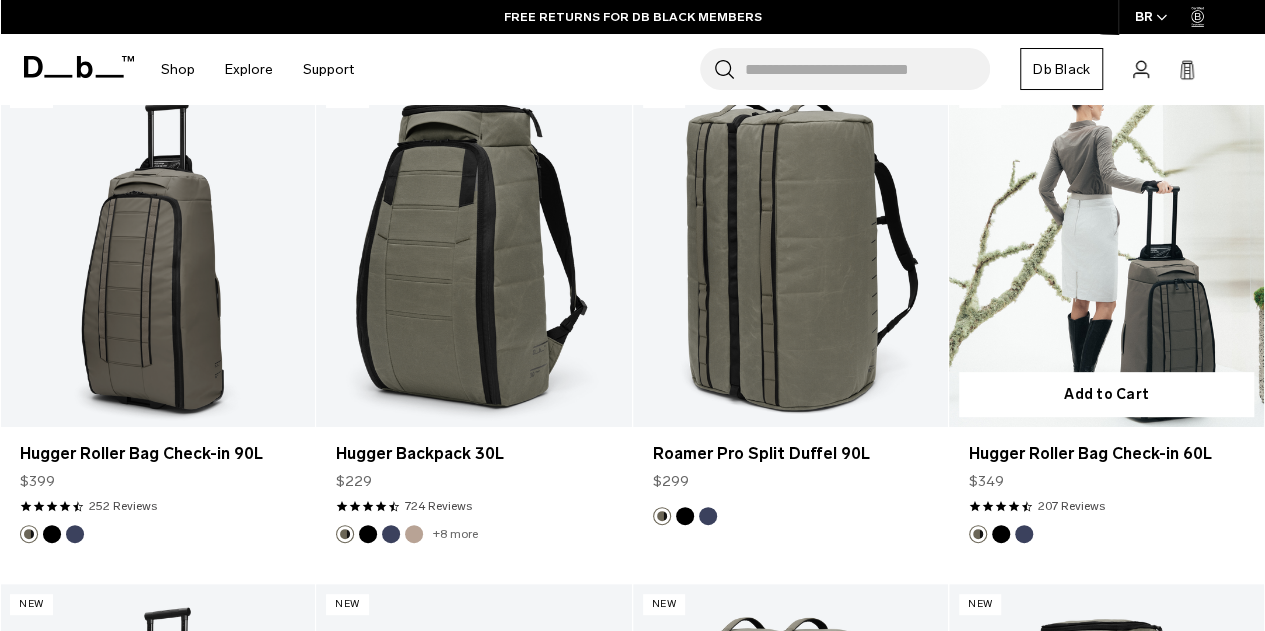 scroll, scrollTop: 3973, scrollLeft: 0, axis: vertical 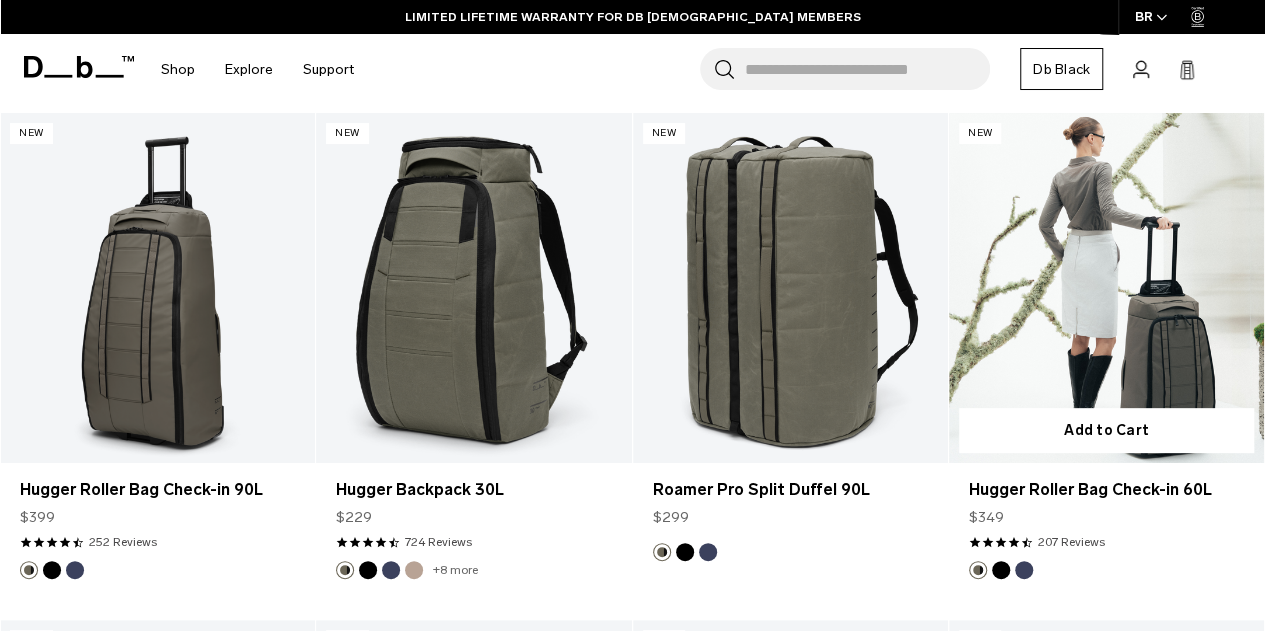 click at bounding box center [1001, 570] 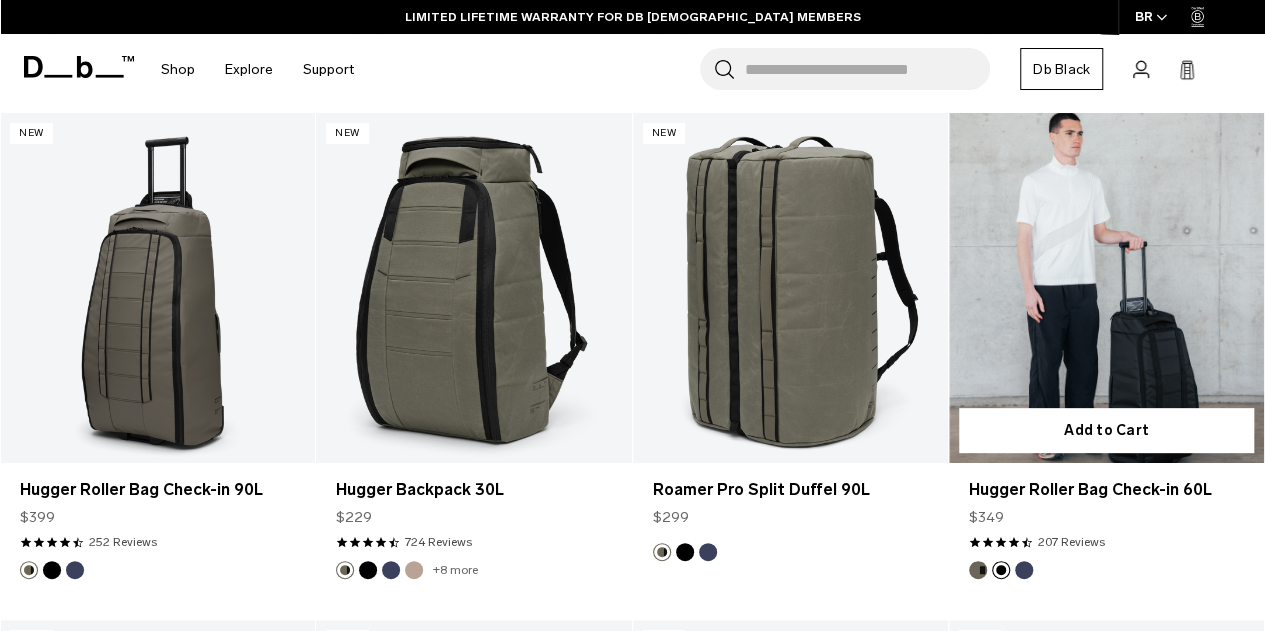 click at bounding box center [1106, 288] 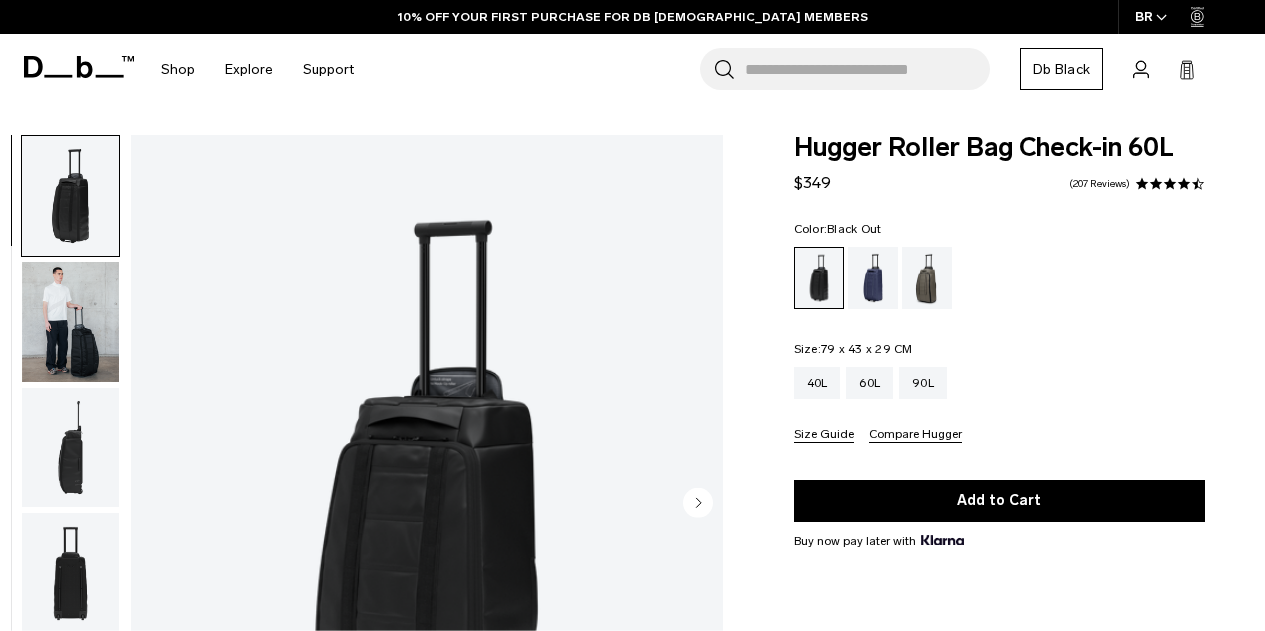scroll, scrollTop: 61, scrollLeft: 0, axis: vertical 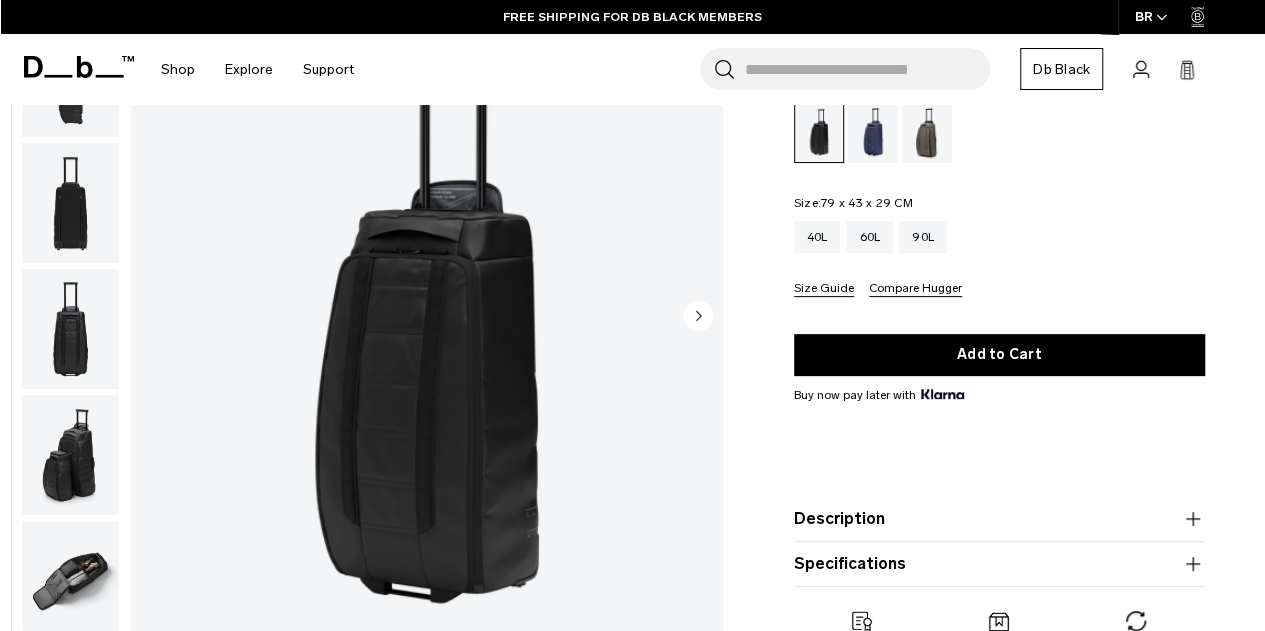 click at bounding box center (70, 203) 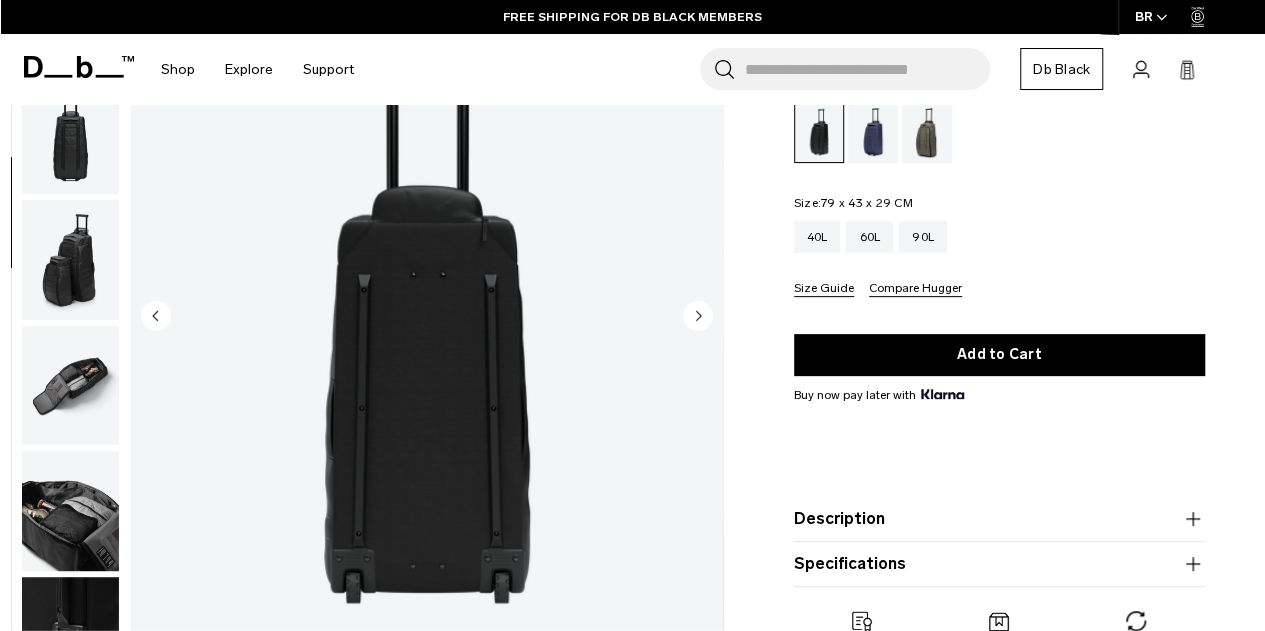 click at bounding box center (70, 386) 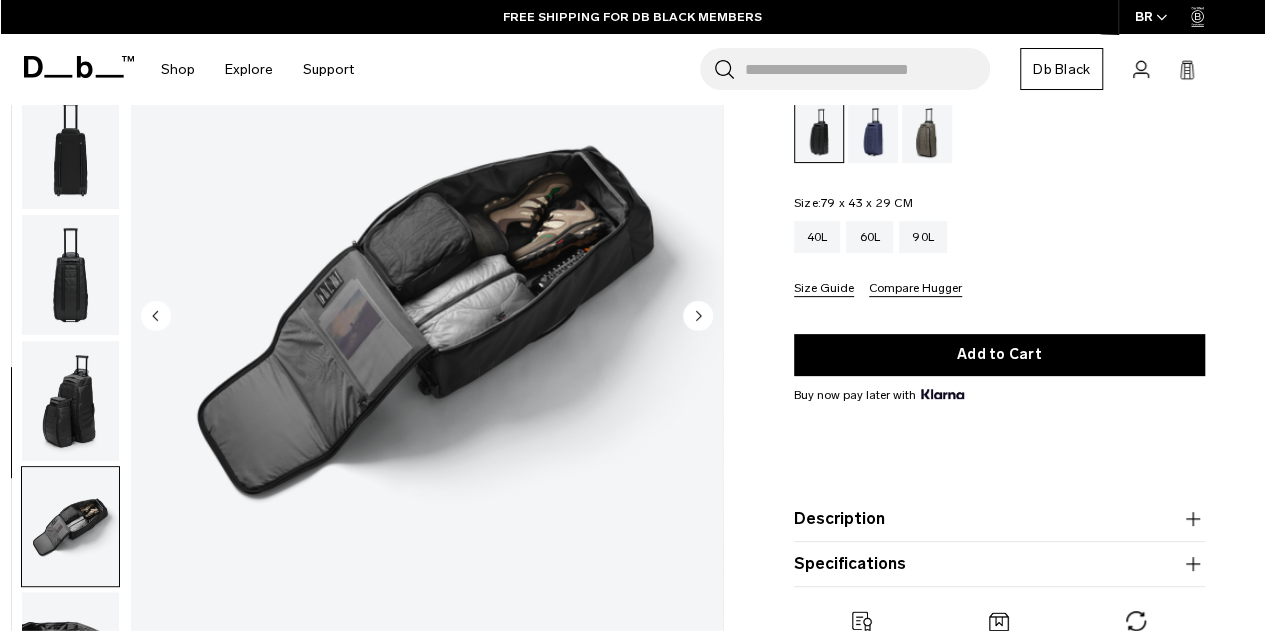 scroll, scrollTop: 236, scrollLeft: 0, axis: vertical 